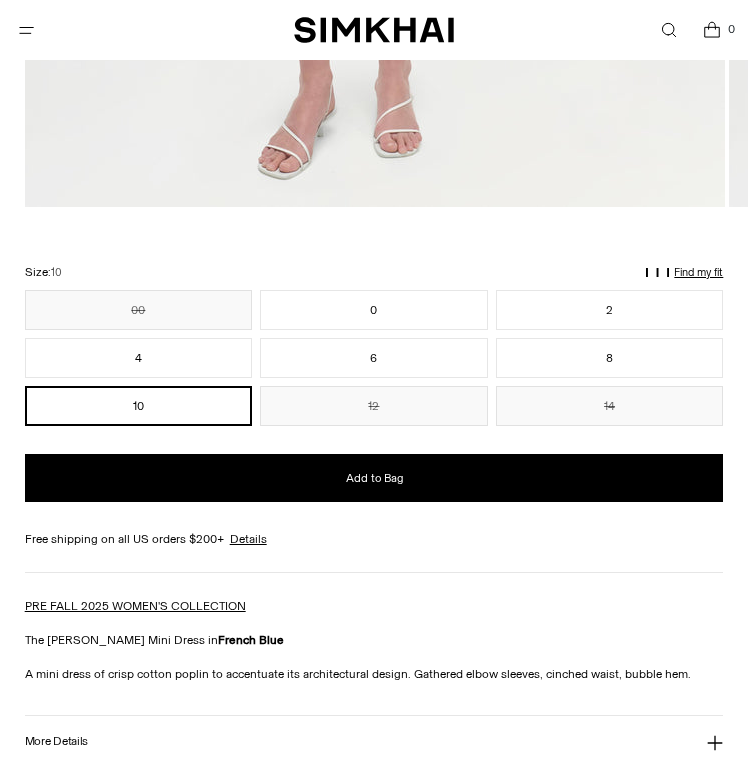 scroll, scrollTop: 1356, scrollLeft: 0, axis: vertical 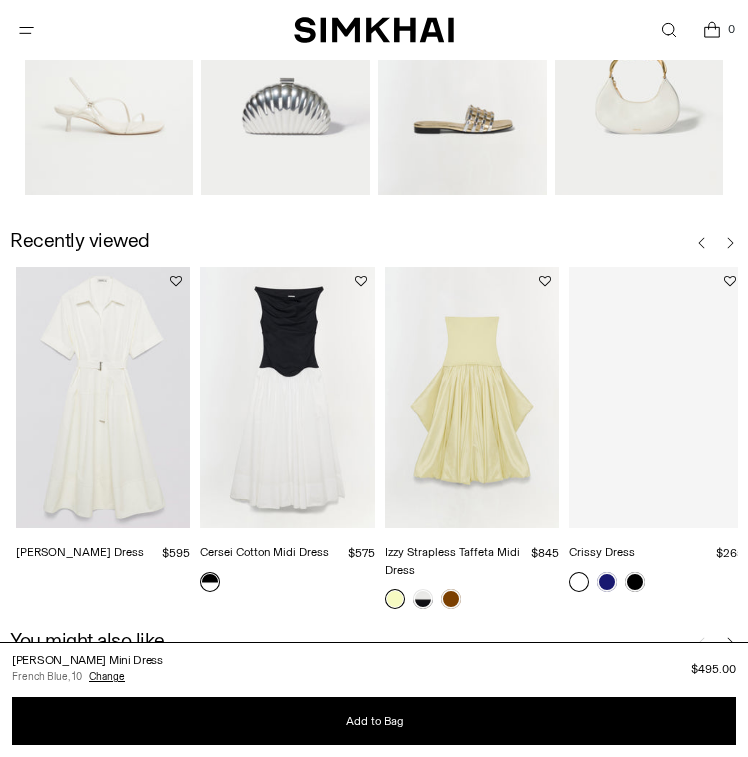 click at bounding box center (0, 0) 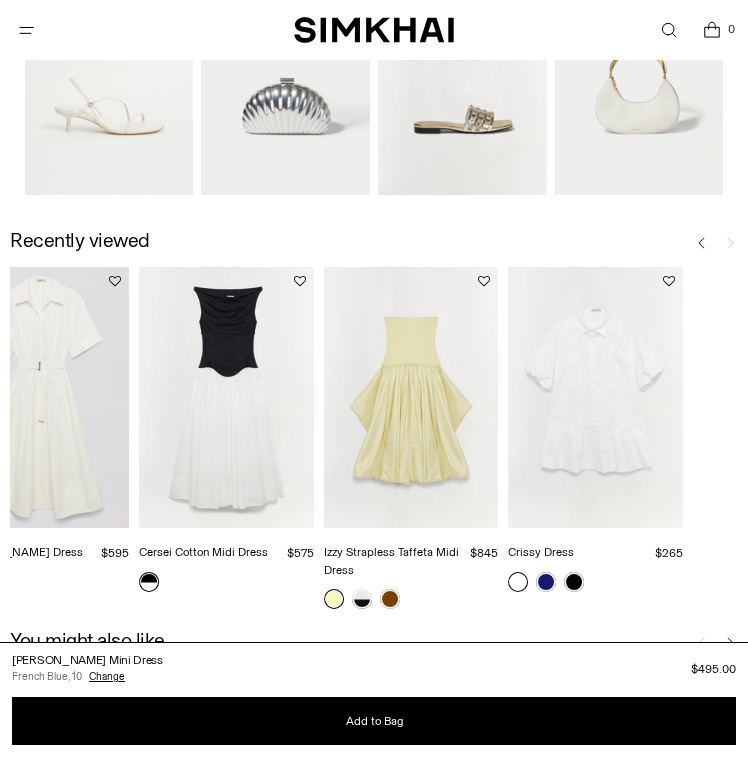 click on "Izzy Strapless Taffeta Midi Dress
$845
Unit price
/ per
Deanna Belted Dress
$595
/" at bounding box center (134, 438) 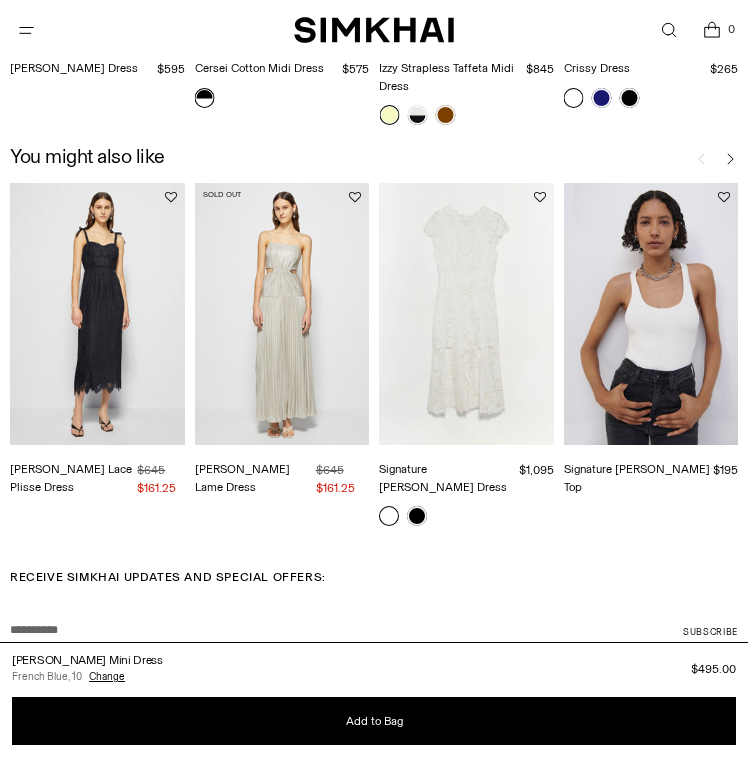 scroll, scrollTop: 2593, scrollLeft: 0, axis: vertical 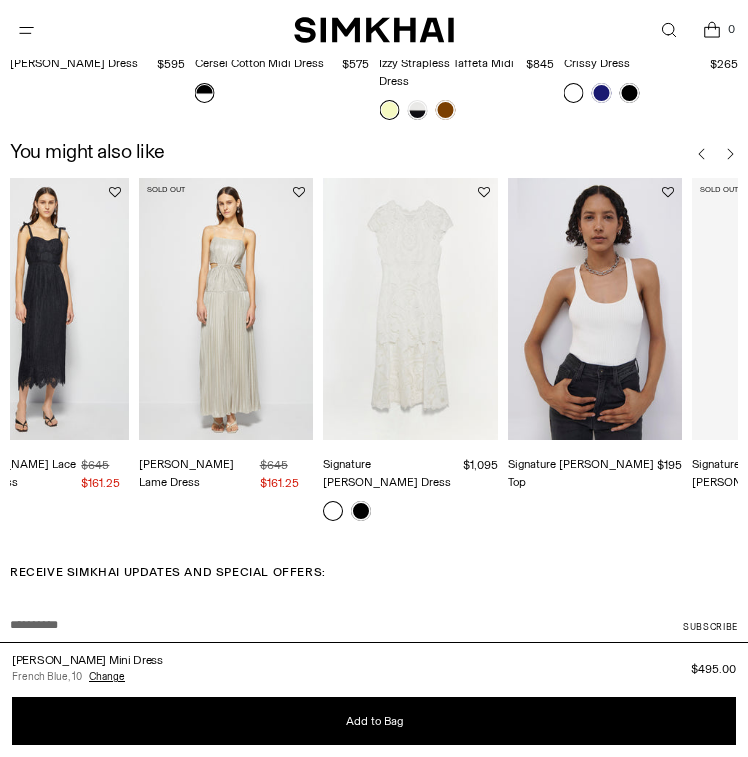 click at bounding box center (0, 0) 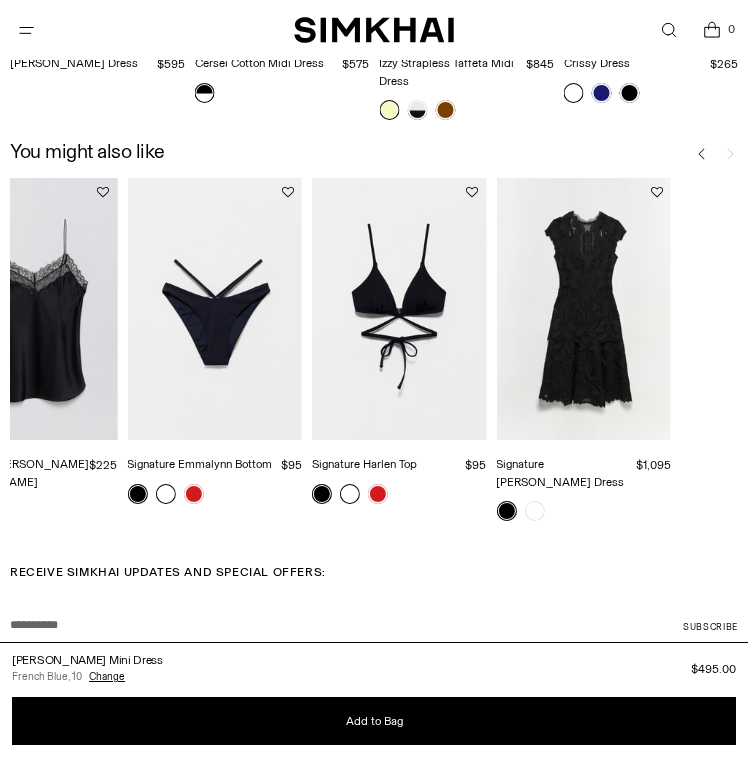 click on "Free standard shipping and returns on all orders
Free standard shipping and returns on all orders
Skip to content
NEW
WOMEN
New Arrivals
Best Sellers
Shop All
Signature
Exclusives
Sale" at bounding box center [374, -761] 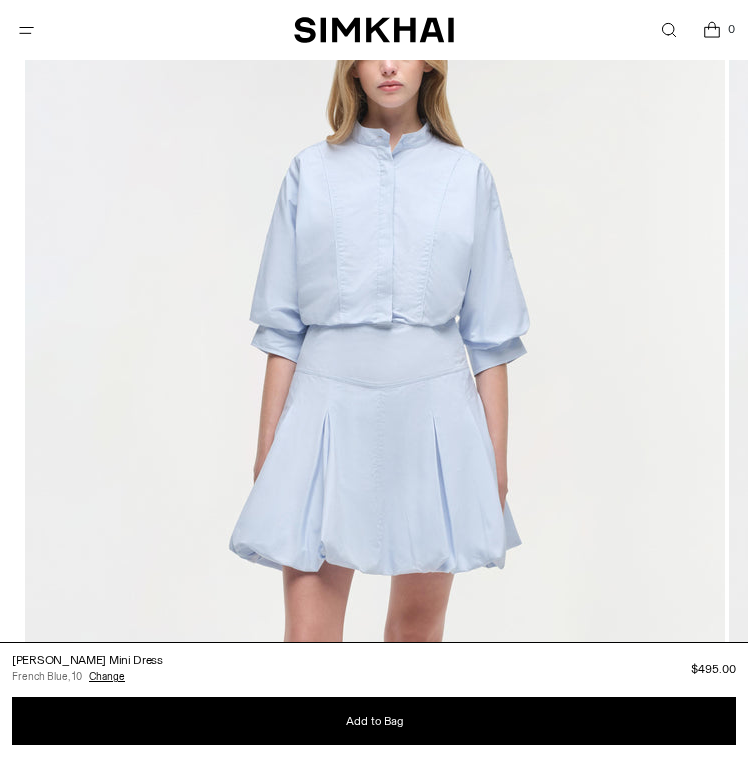 scroll, scrollTop: 113, scrollLeft: 0, axis: vertical 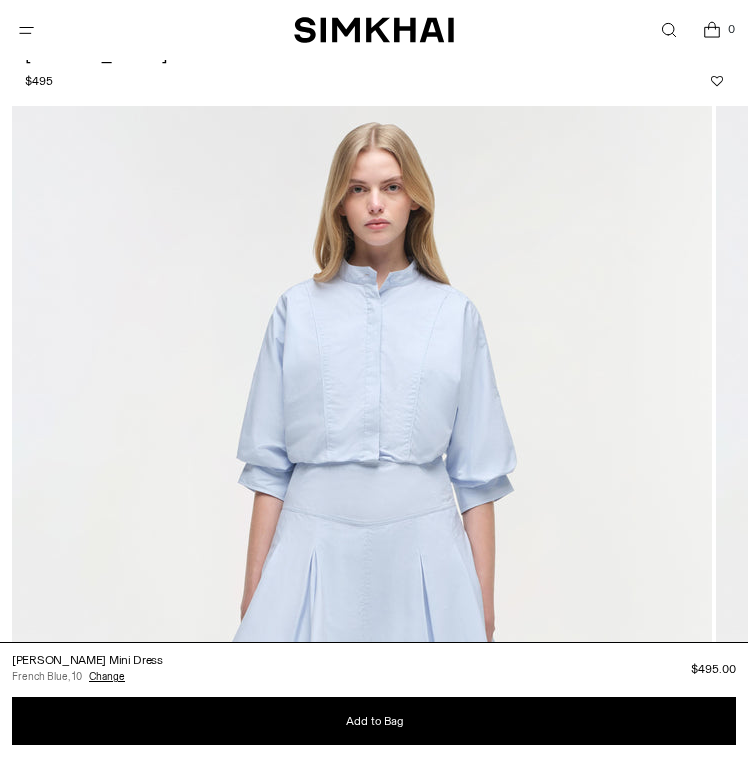 click at bounding box center (362, 631) 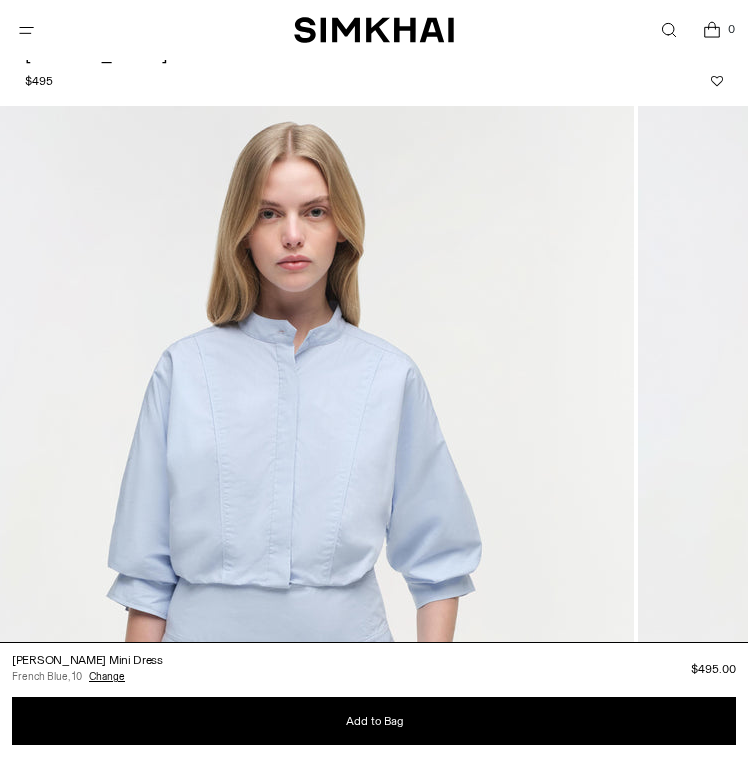 click on "Free standard shipping and returns on all orders
Free standard shipping and returns on all orders
Skip to content
NEW
WOMEN
New Arrivals
Best Sellers
Shop All
Signature
Exclusives
Sale" at bounding box center [374, 1719] 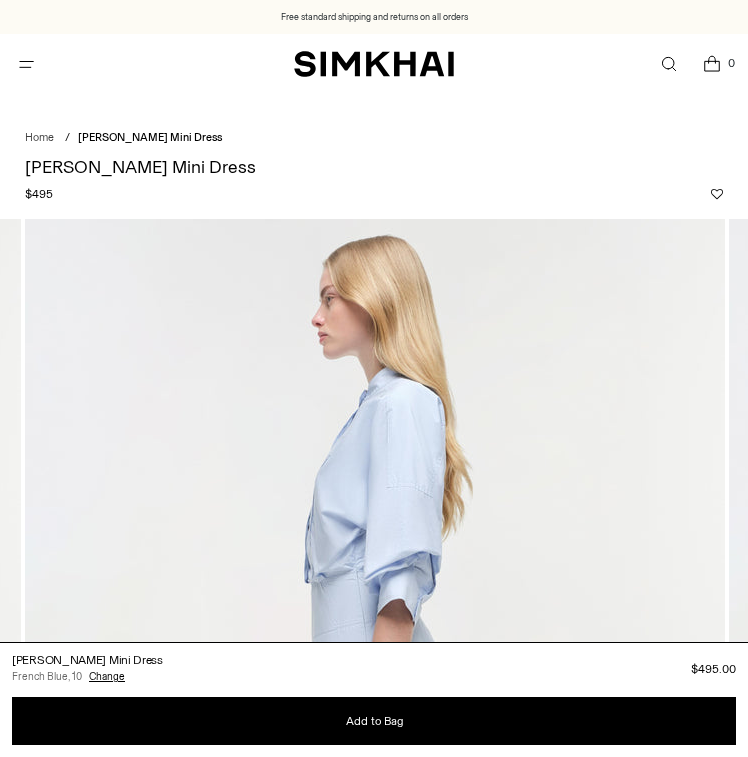 scroll, scrollTop: 0, scrollLeft: 0, axis: both 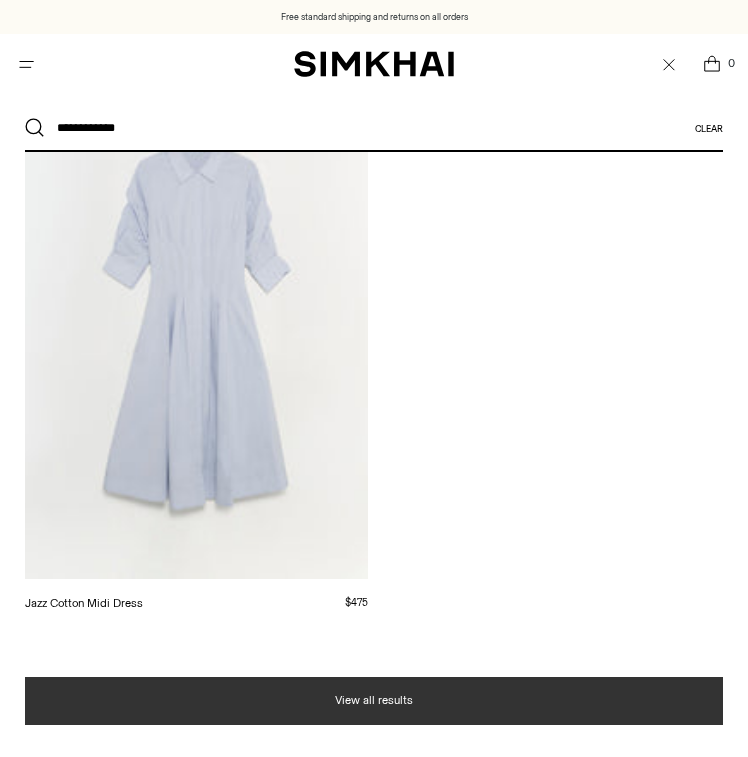 type on "**********" 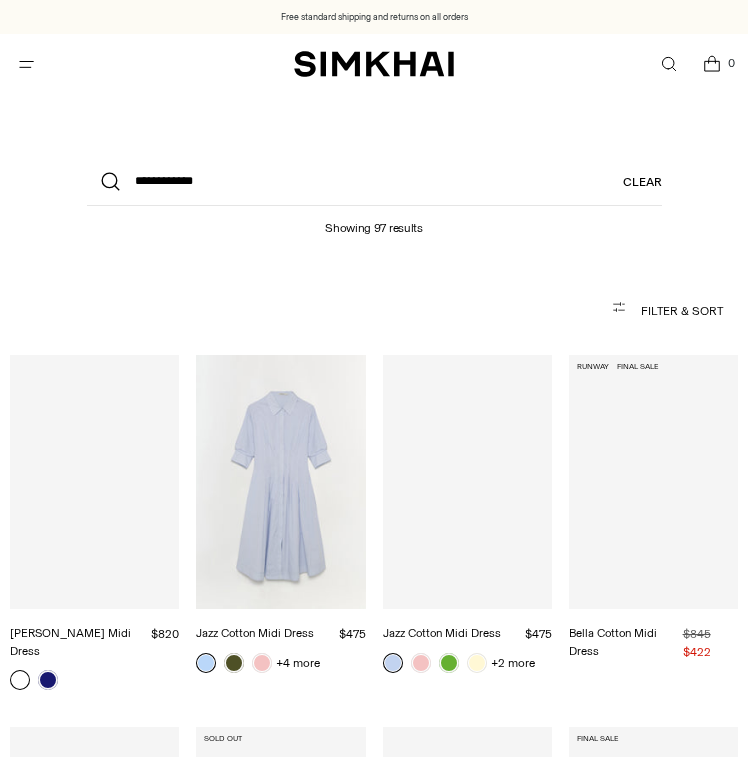 scroll, scrollTop: 99, scrollLeft: 0, axis: vertical 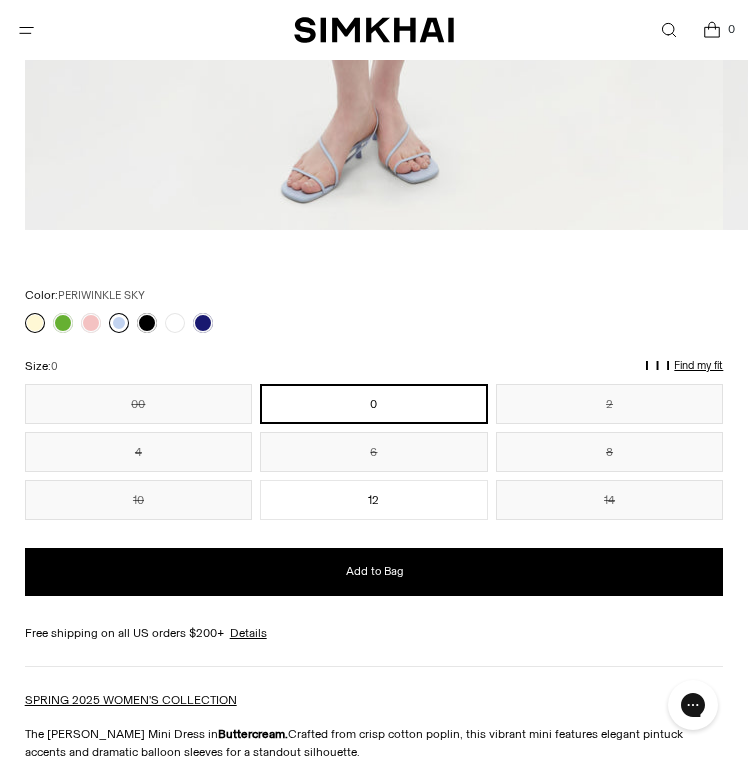 click at bounding box center [119, 323] 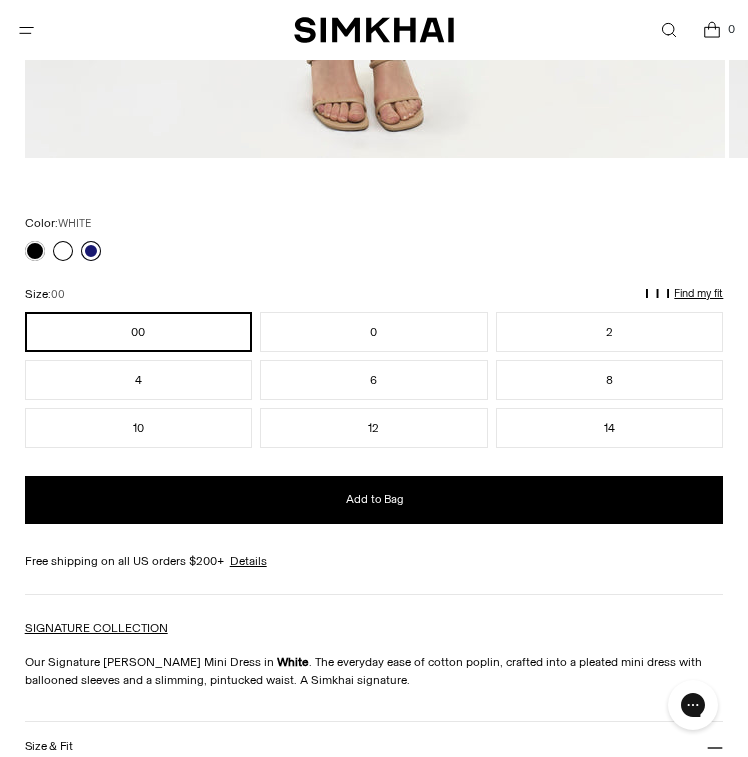 scroll, scrollTop: 1087, scrollLeft: 0, axis: vertical 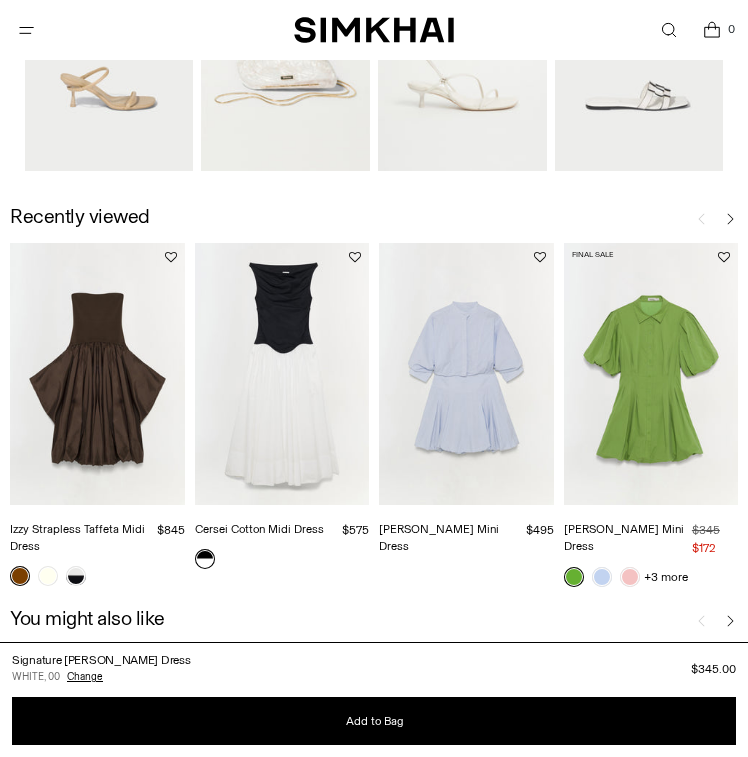 click 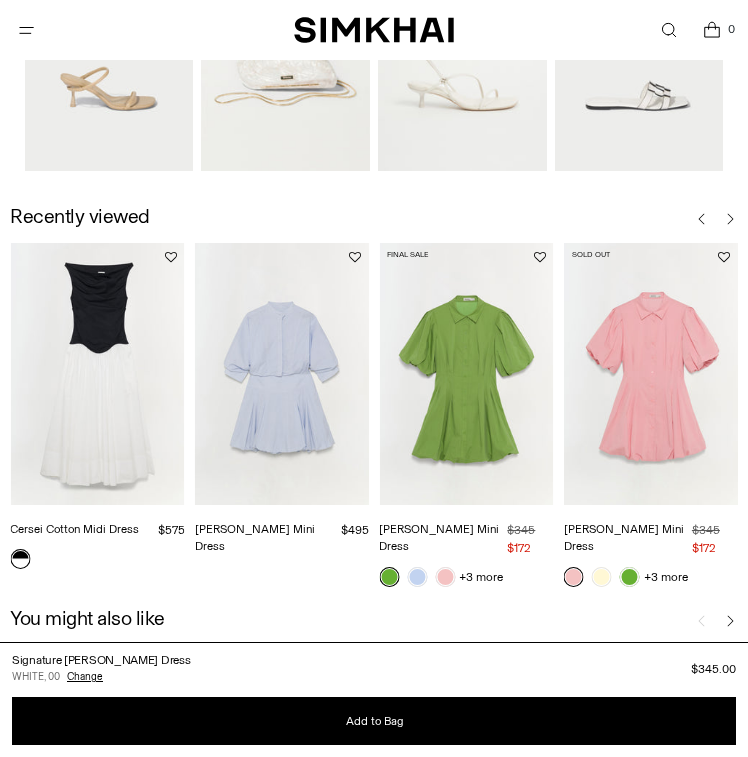 click 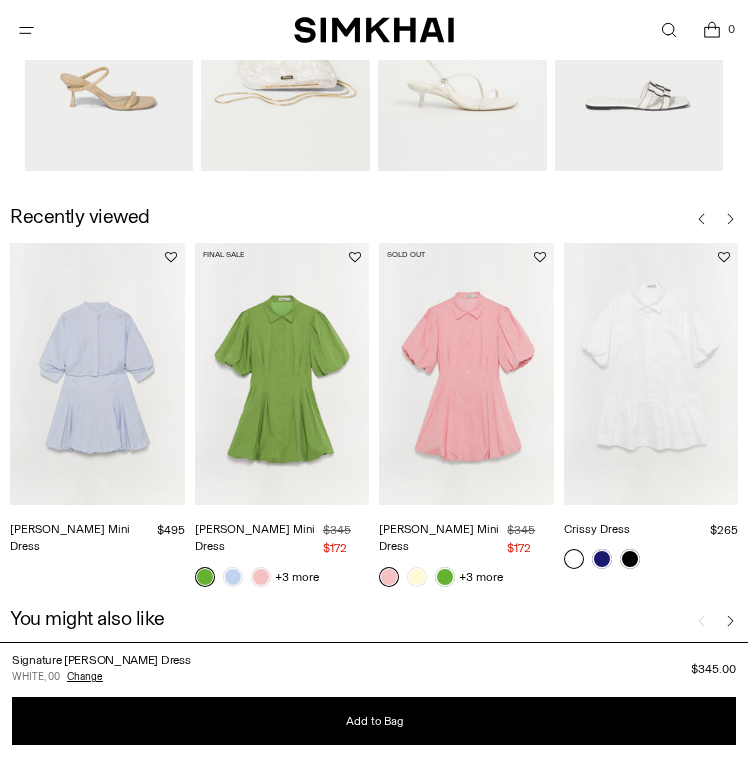click 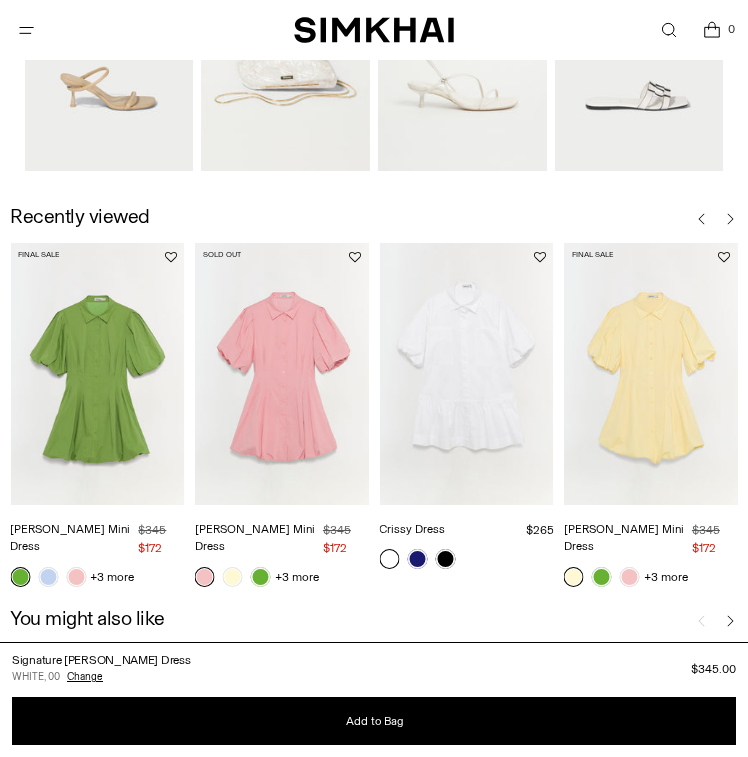click 